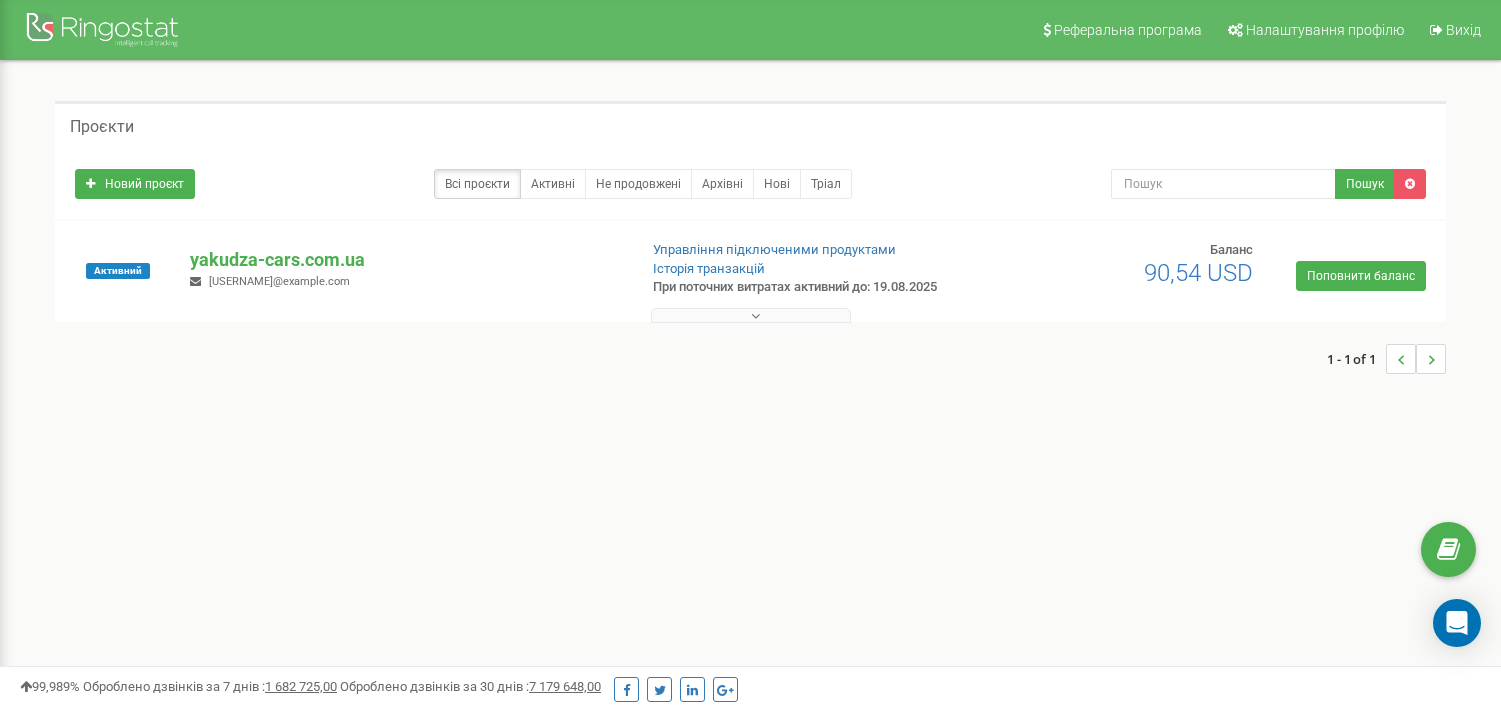 scroll, scrollTop: 0, scrollLeft: 0, axis: both 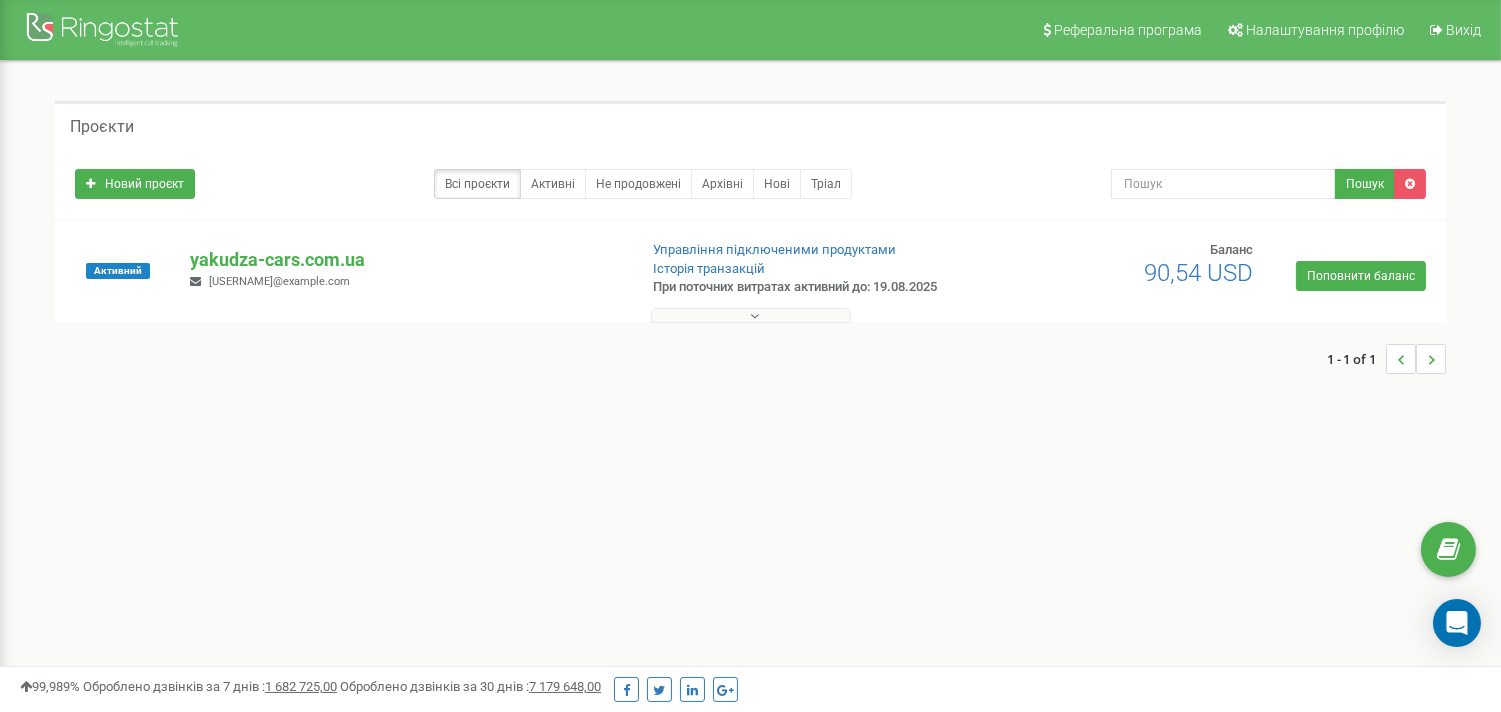 click on "yakudza-cars.com.ua" at bounding box center [405, 260] 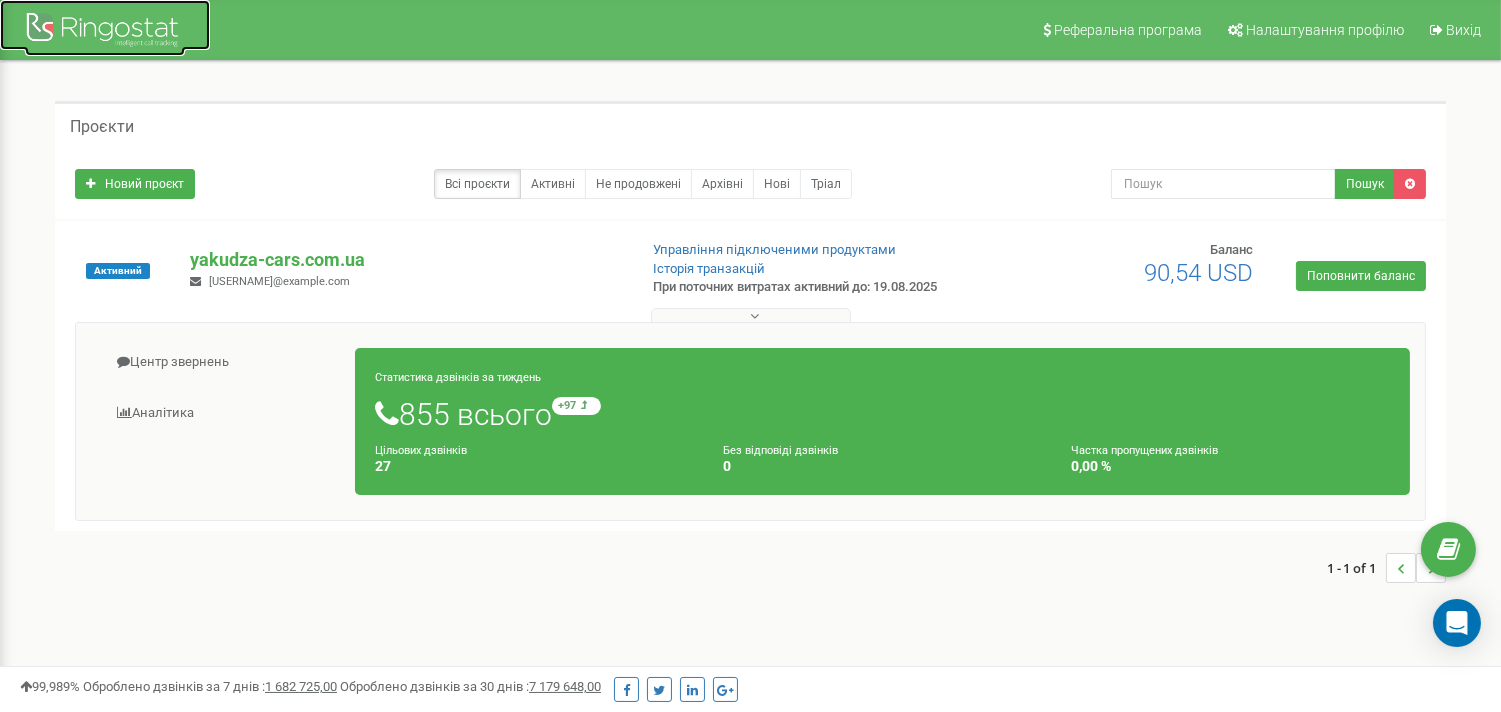 click at bounding box center [105, 32] 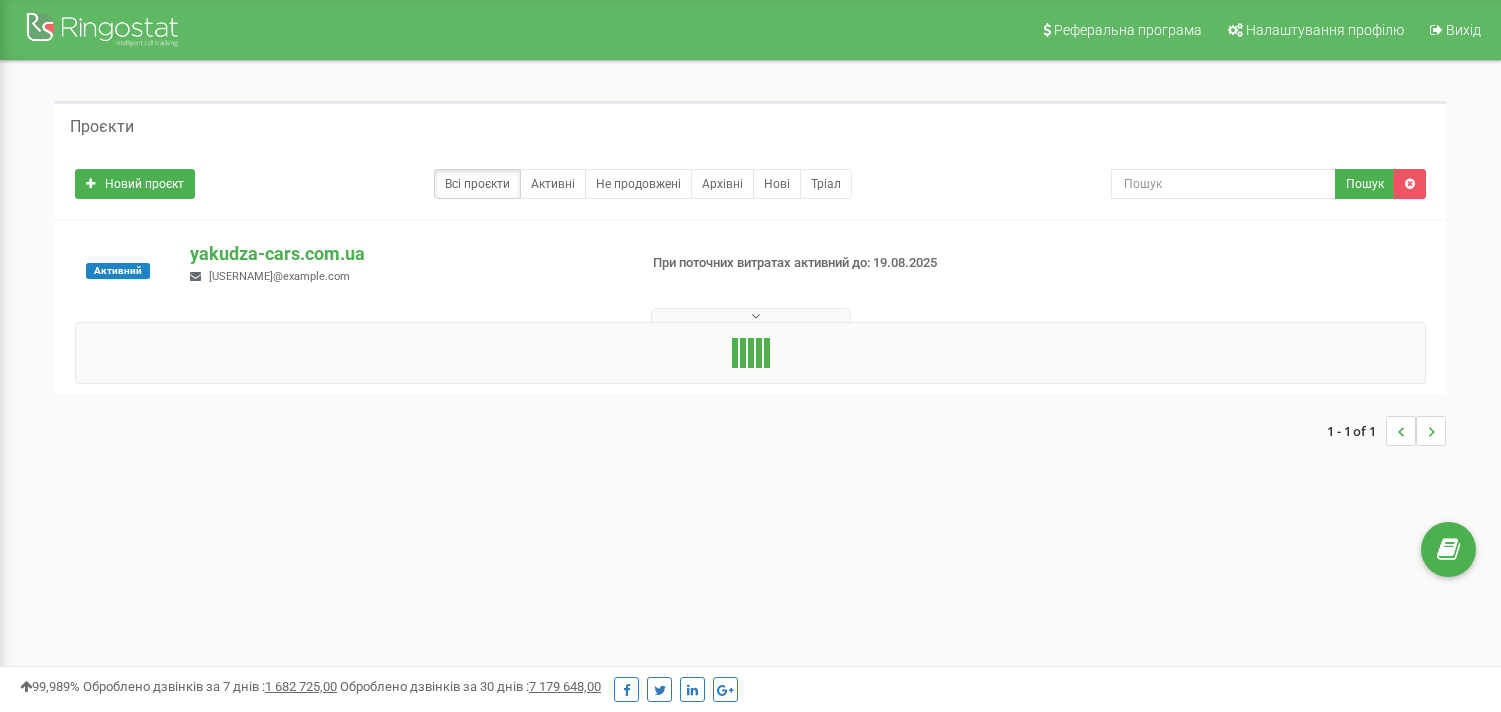scroll, scrollTop: 0, scrollLeft: 0, axis: both 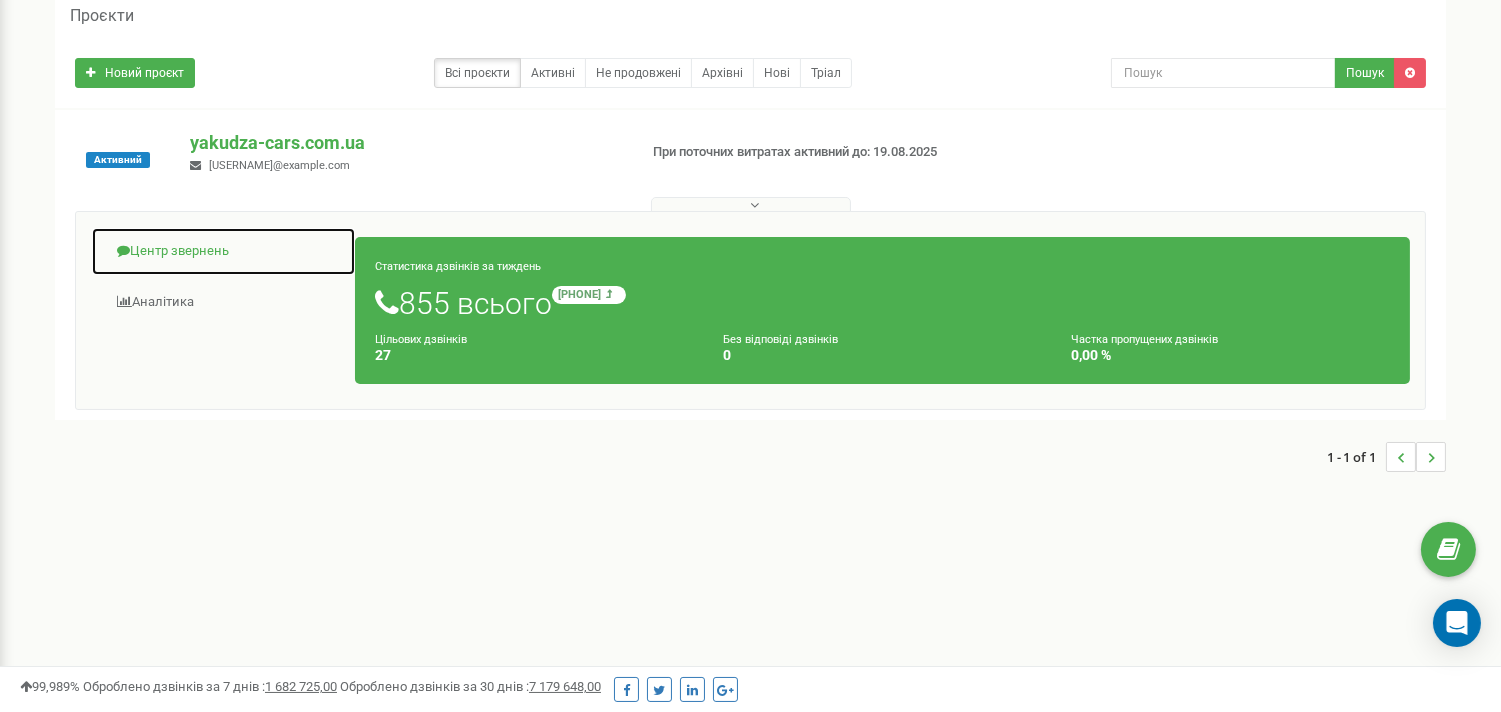 click on "Центр звернень" at bounding box center (223, 251) 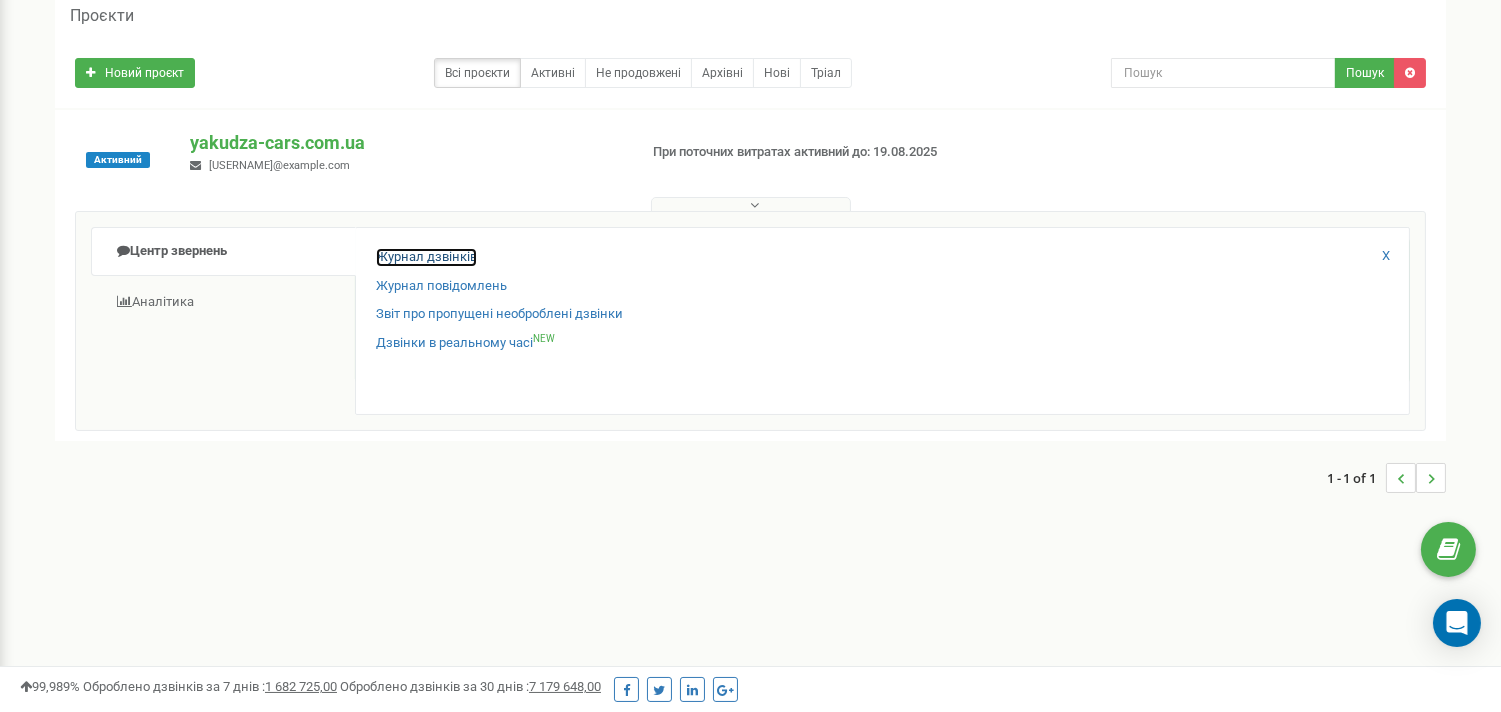 click on "Журнал дзвінків" at bounding box center (426, 257) 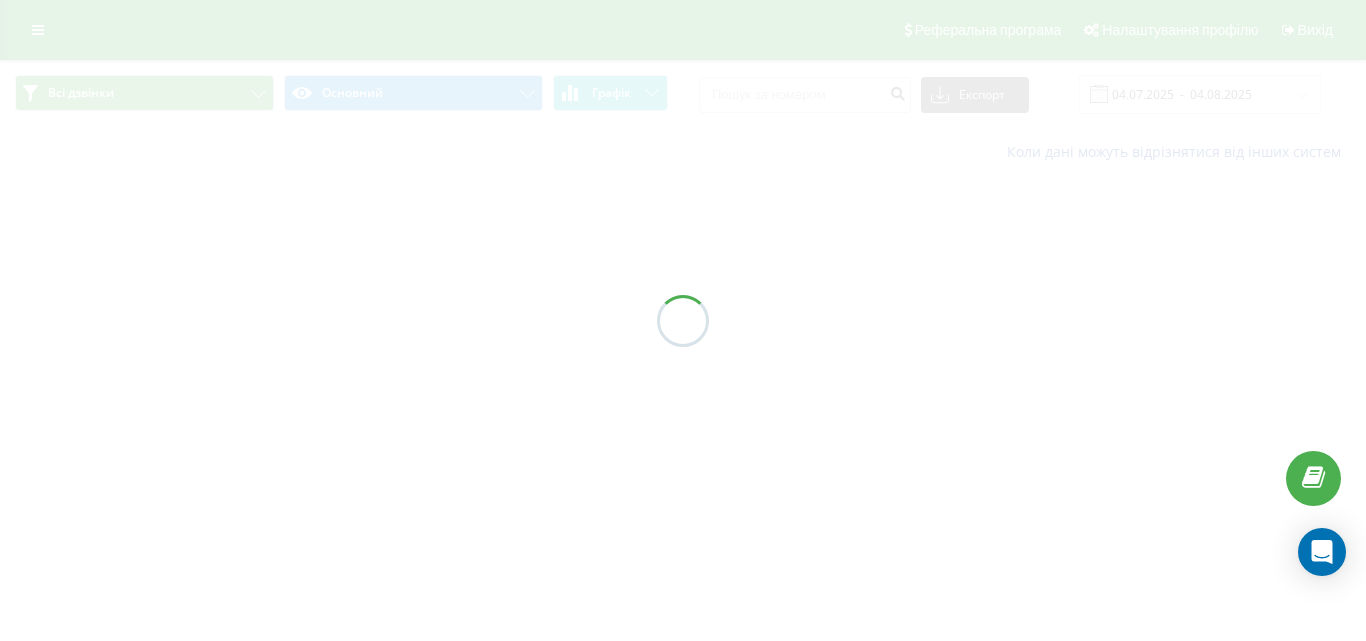 scroll, scrollTop: 0, scrollLeft: 0, axis: both 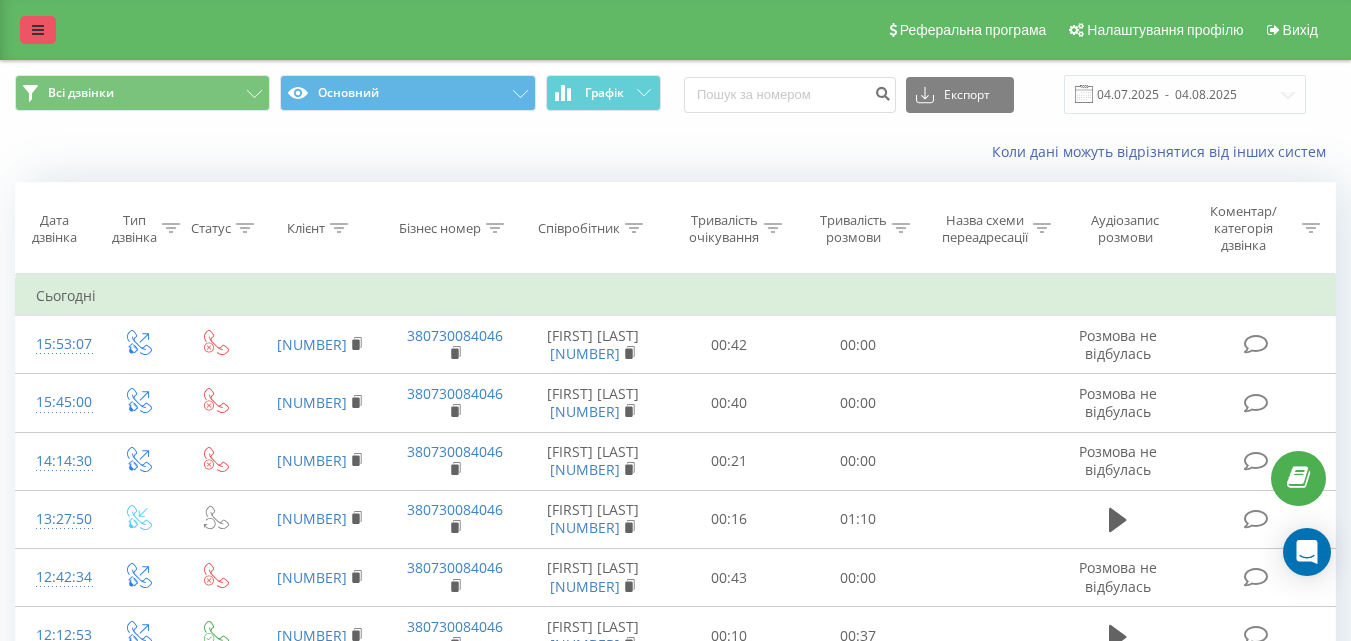 click at bounding box center (38, 30) 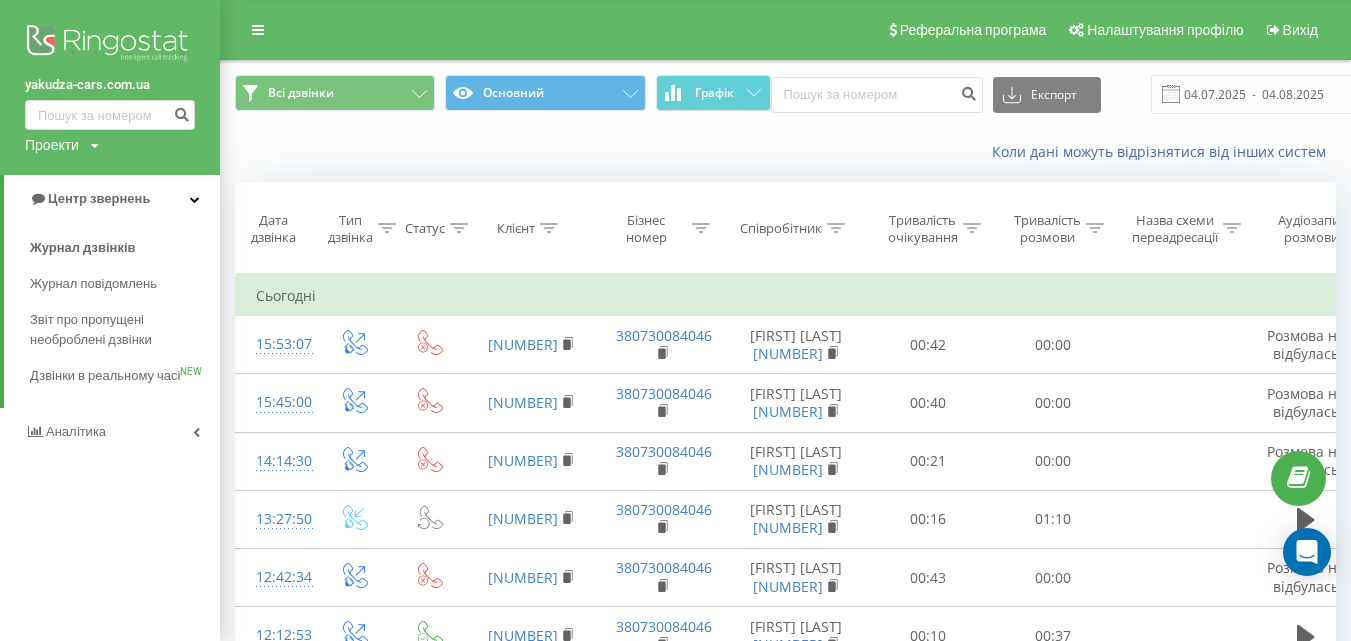 click at bounding box center [110, 45] 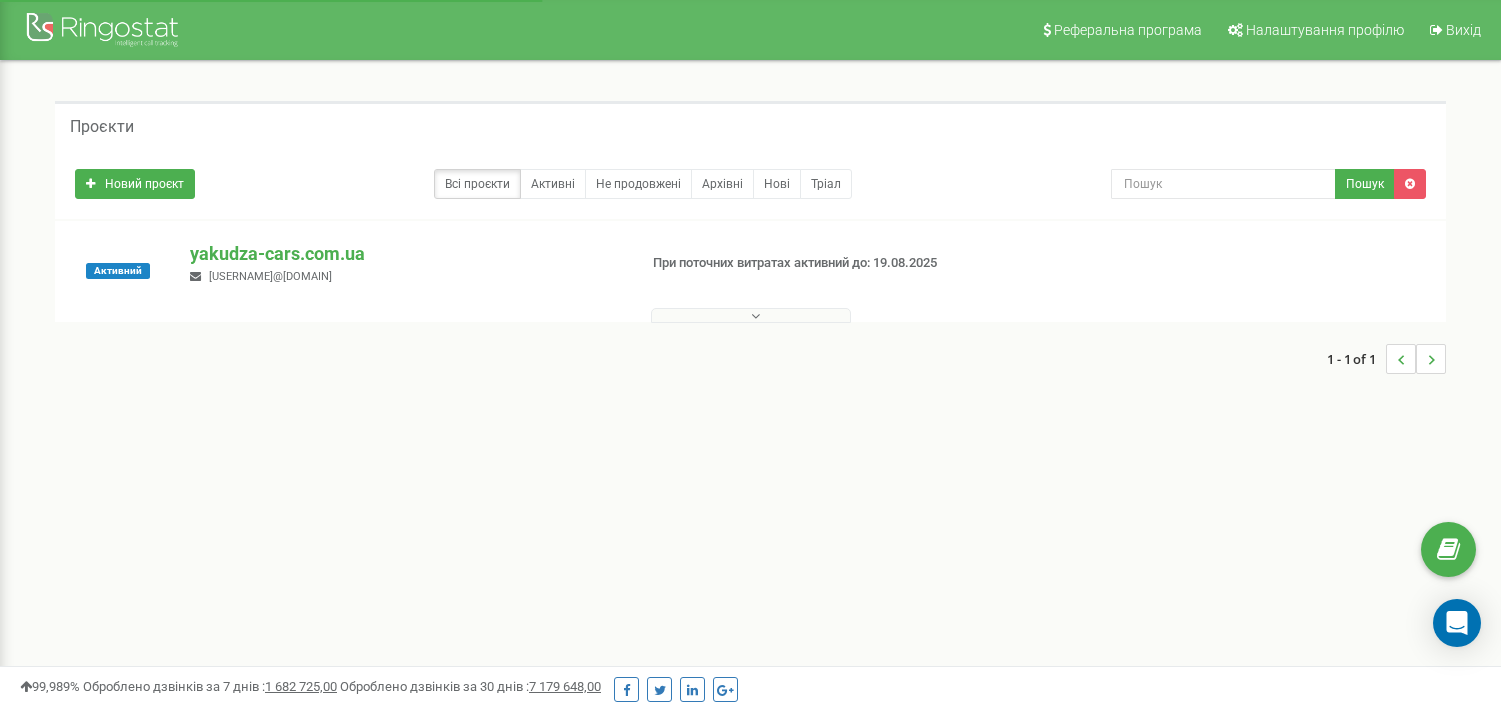 scroll, scrollTop: 0, scrollLeft: 0, axis: both 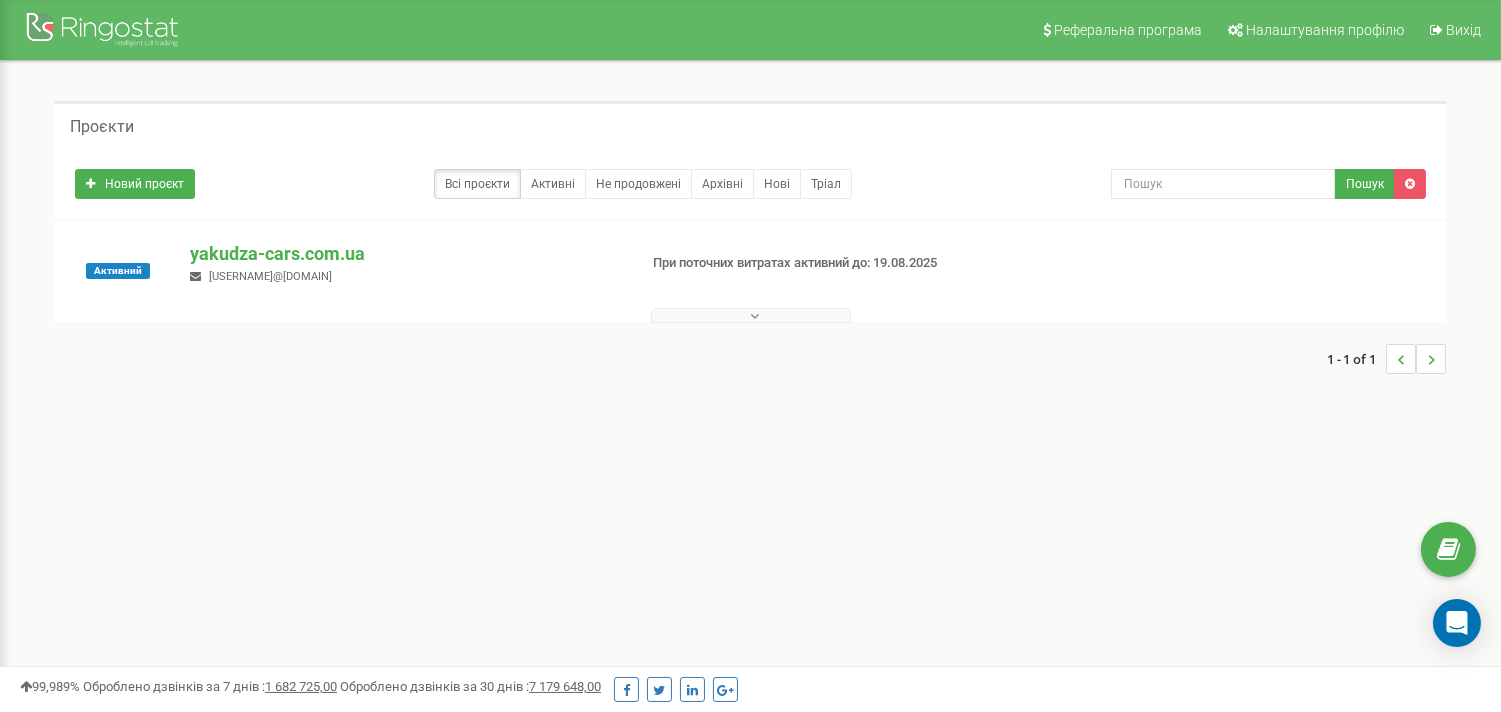 click on "1 - 1 of 1" at bounding box center (750, 359) 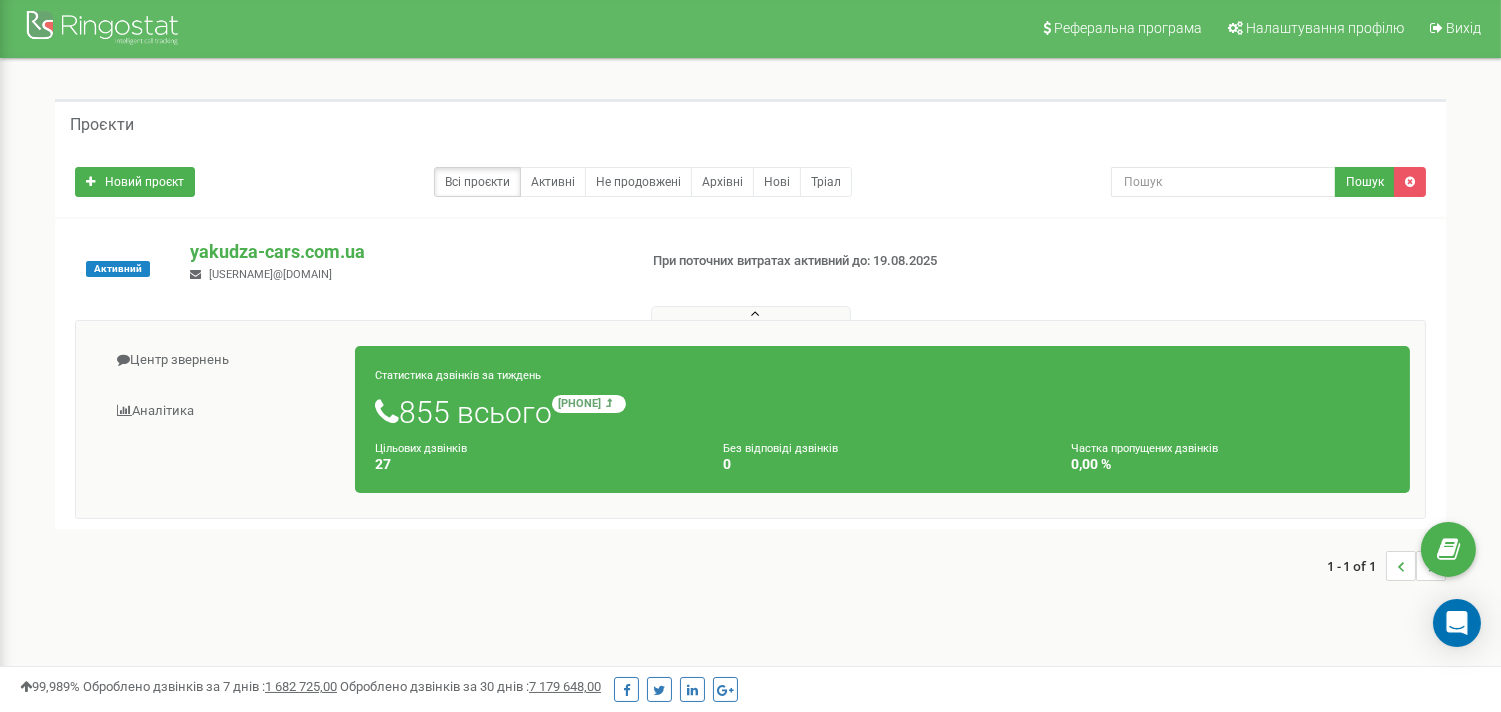 scroll, scrollTop: 0, scrollLeft: 0, axis: both 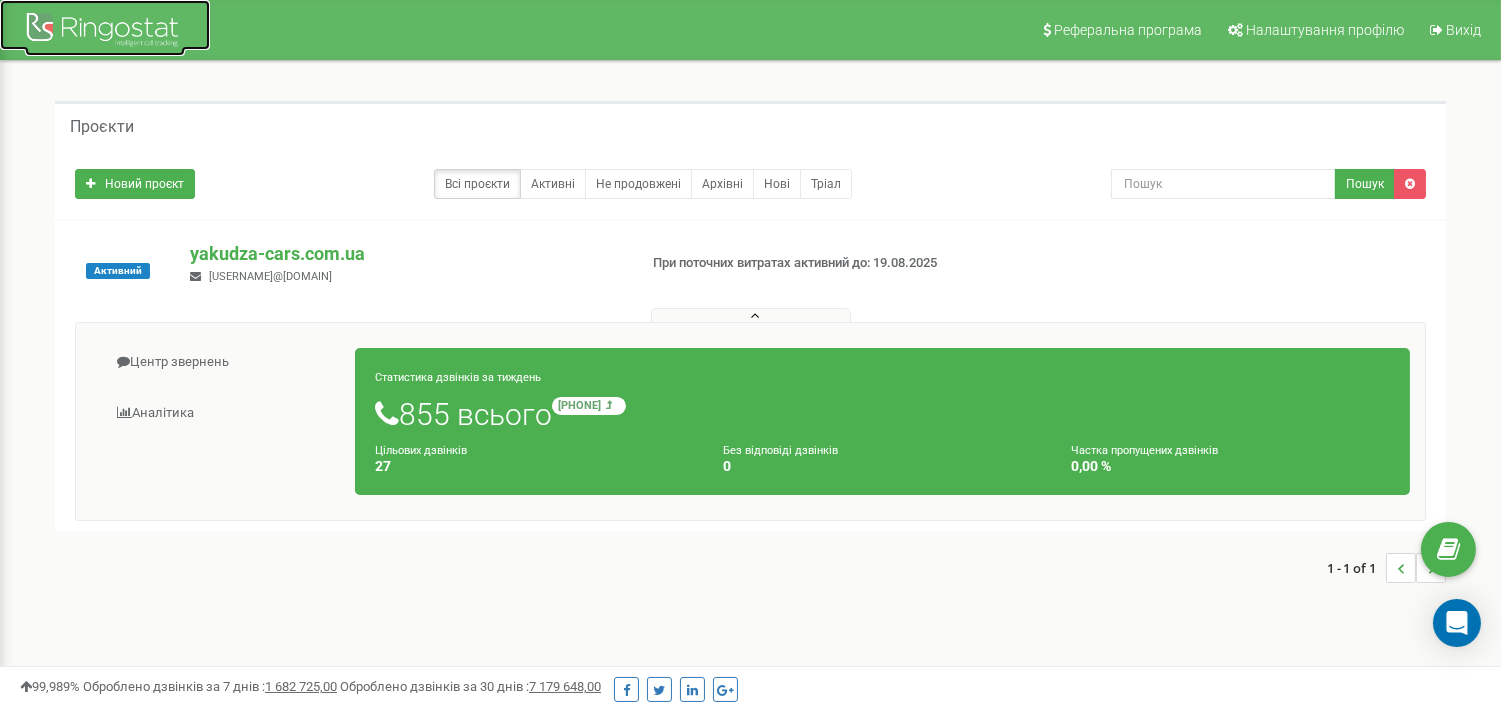 click at bounding box center [105, 32] 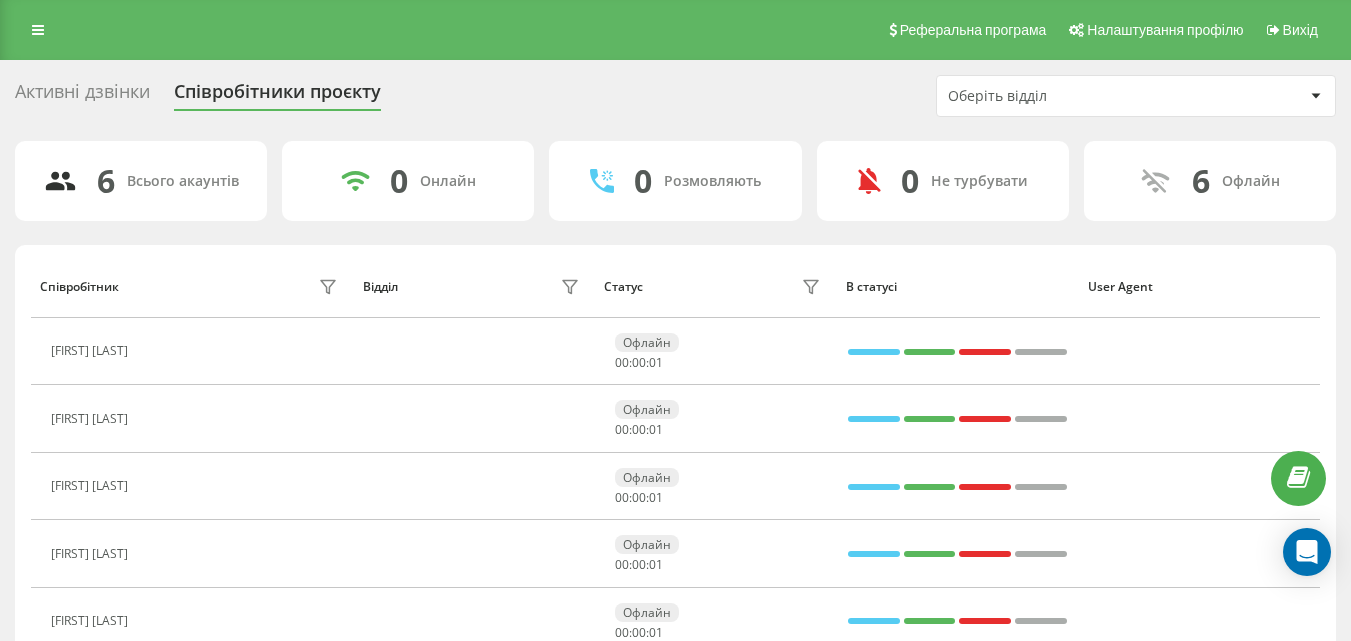 scroll, scrollTop: 0, scrollLeft: 0, axis: both 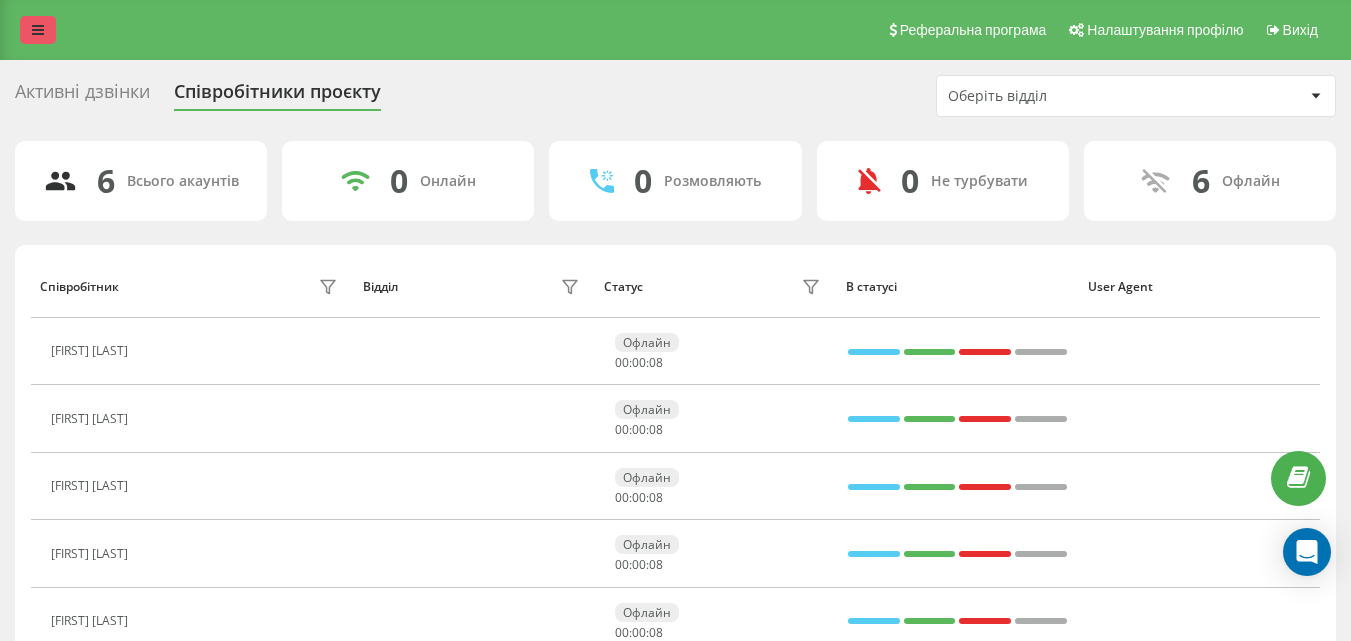 click at bounding box center (38, 30) 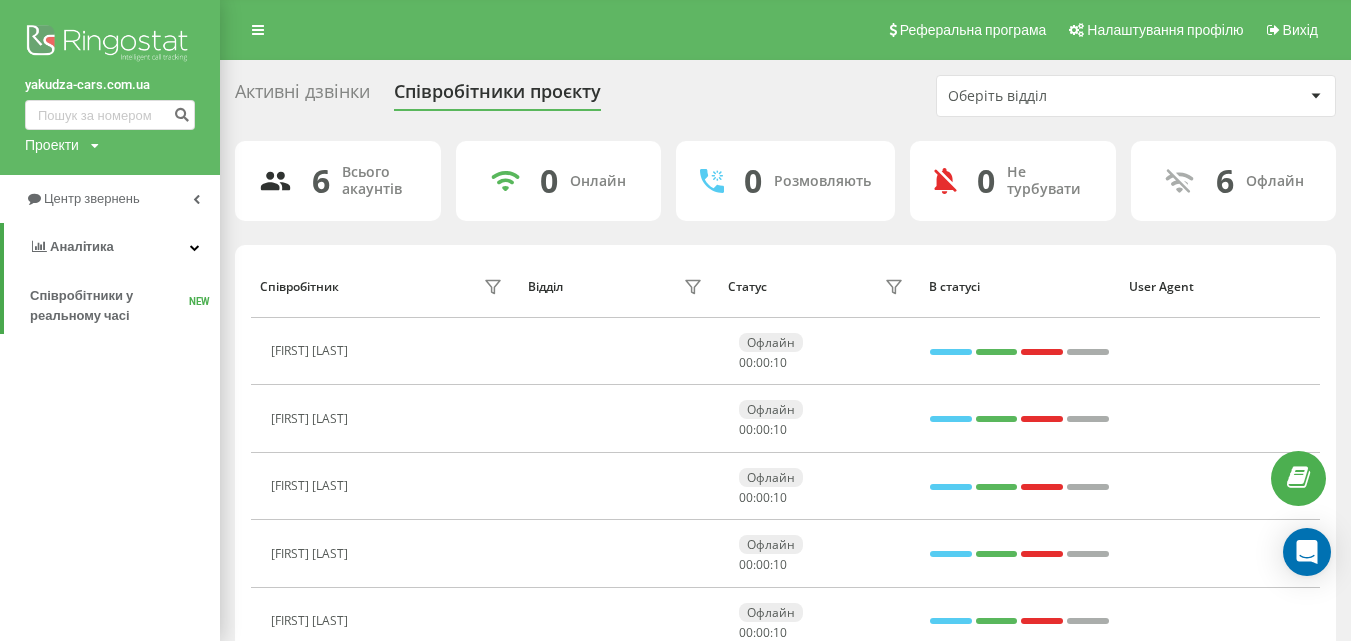 click on "6" at bounding box center (321, 181) 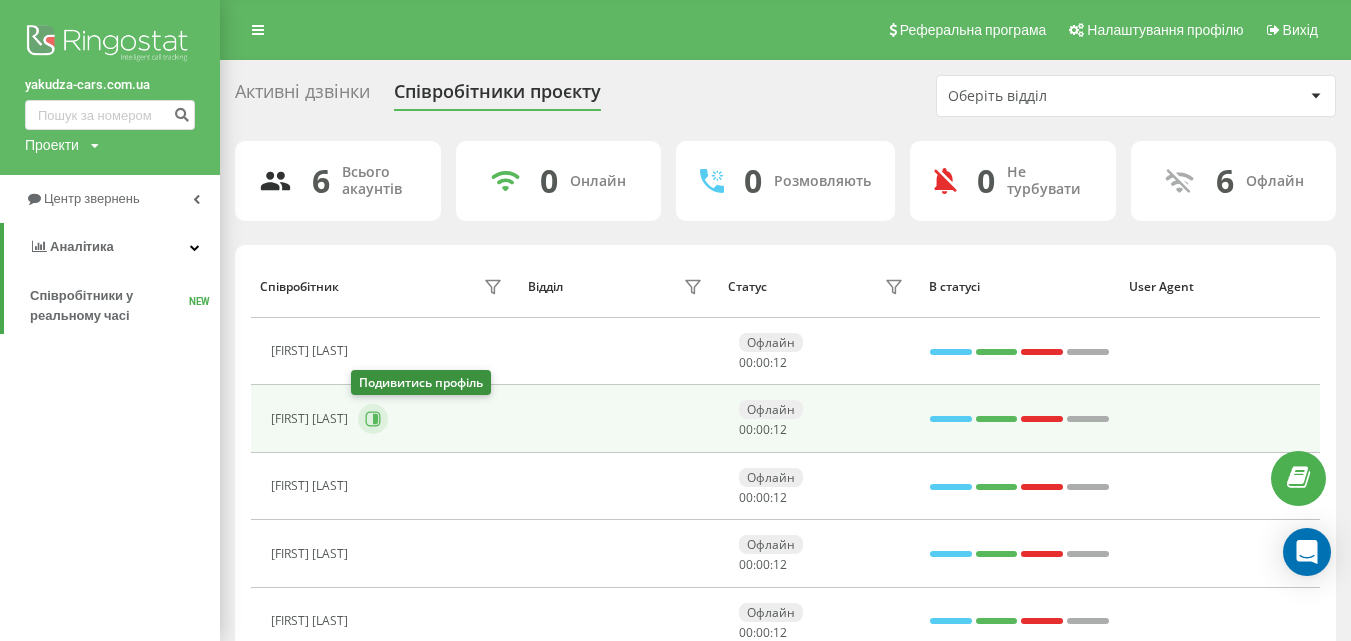 click 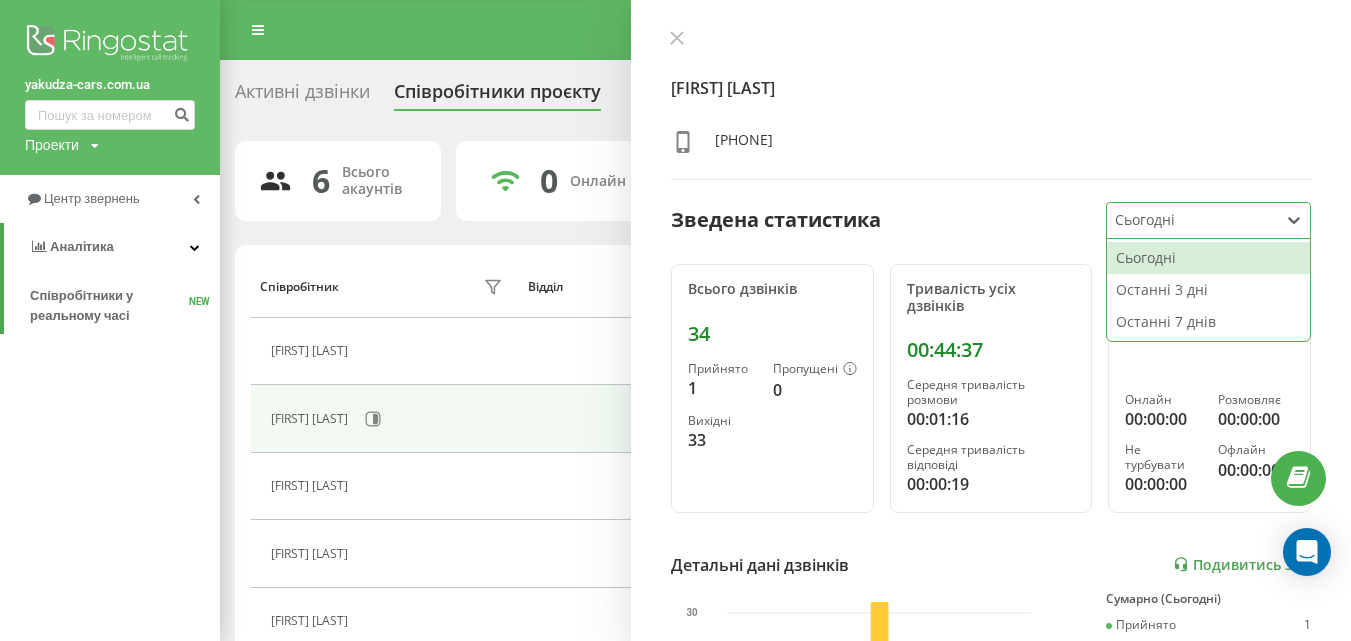 click at bounding box center (1193, 220) 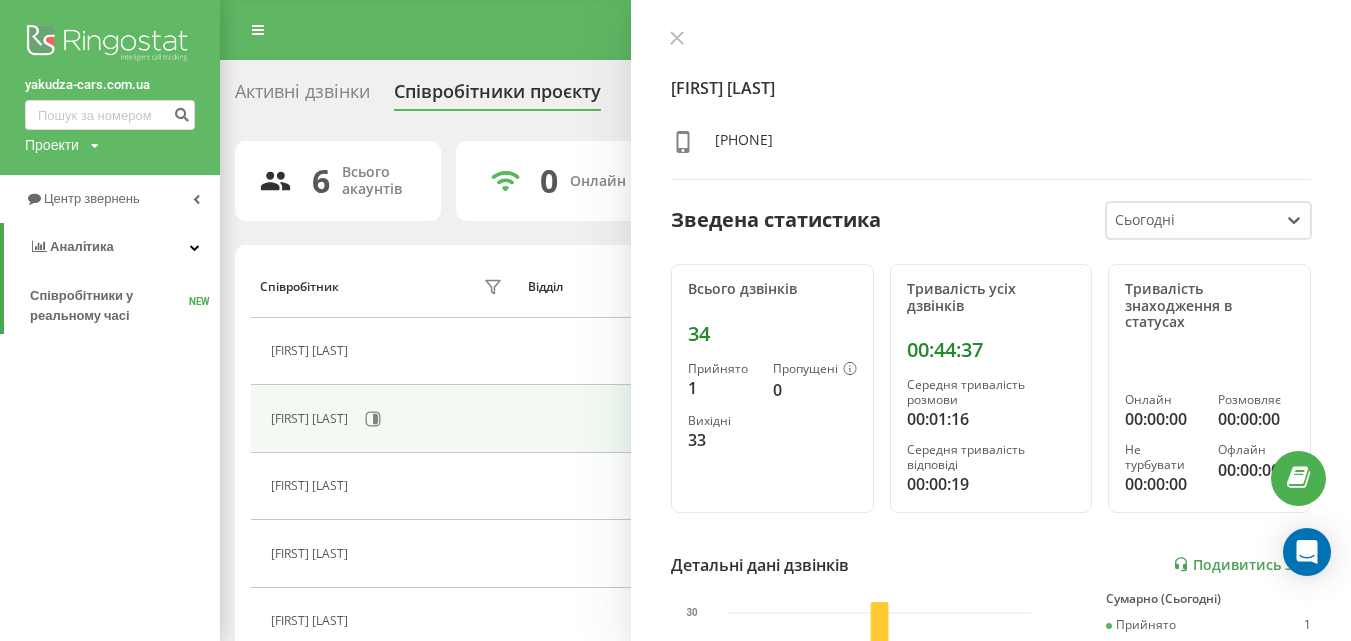 click at bounding box center [1193, 220] 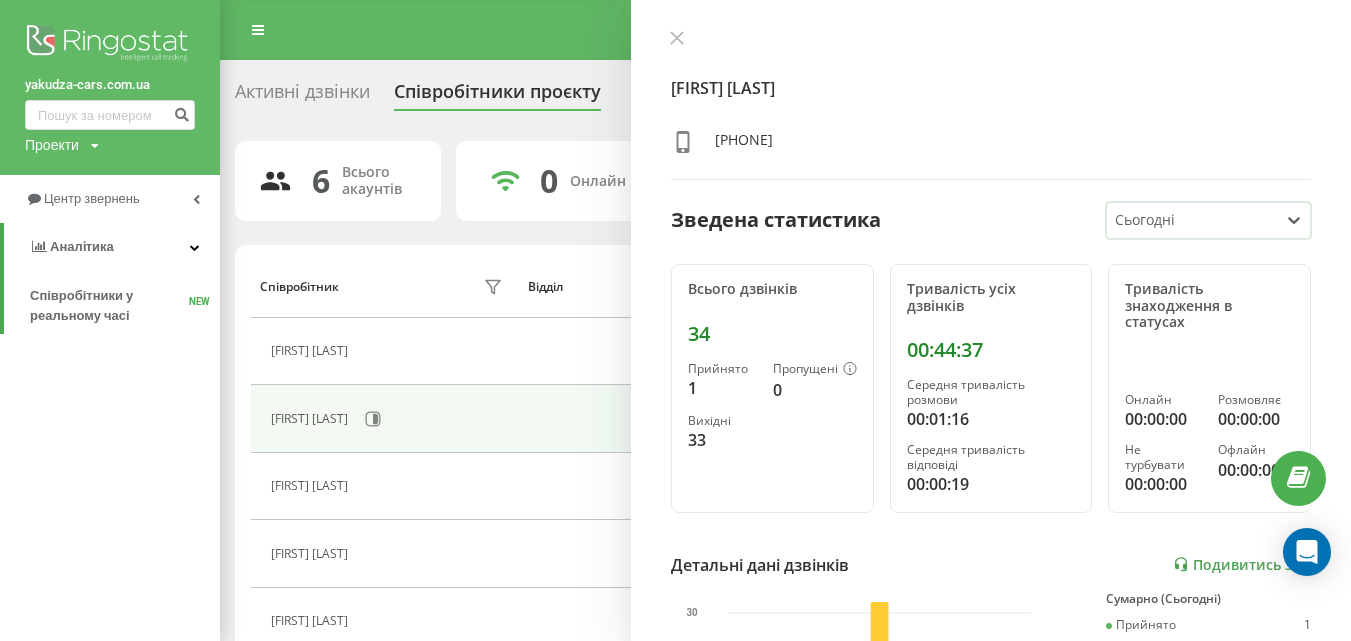 click on "Відділ" at bounding box center (618, 286) 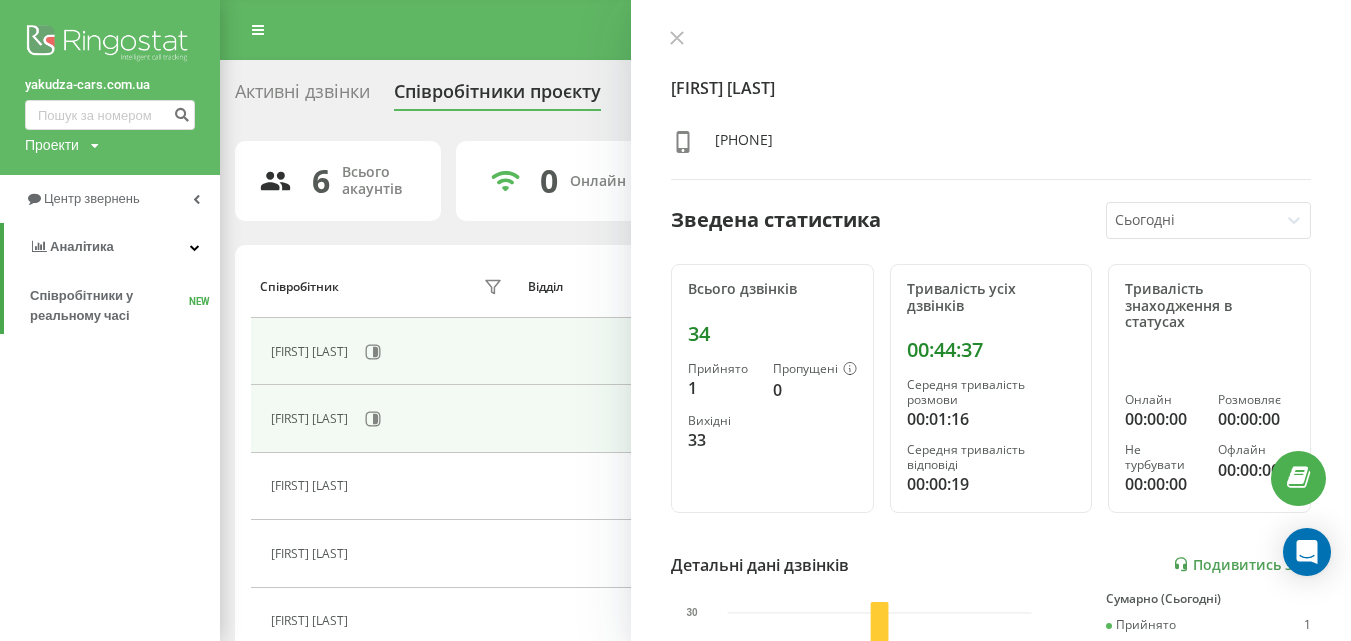 click on "[FIRST] [LAST]" at bounding box center [389, 352] 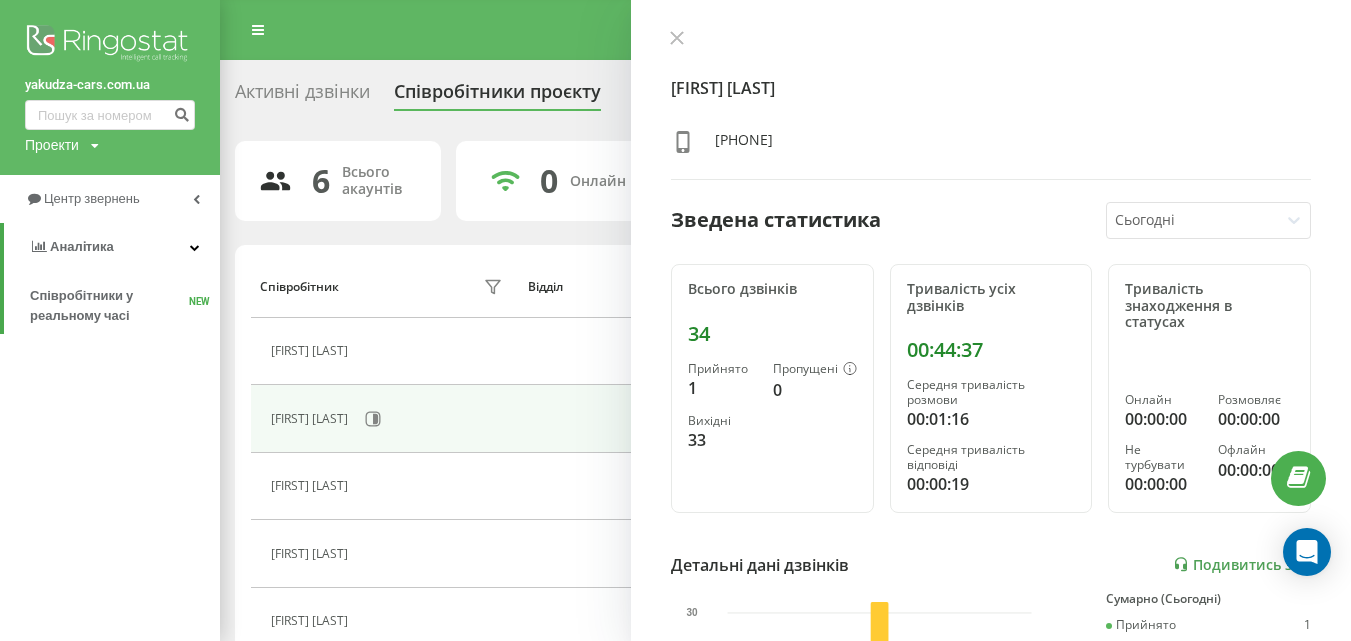 click on "Відділ" at bounding box center [618, 286] 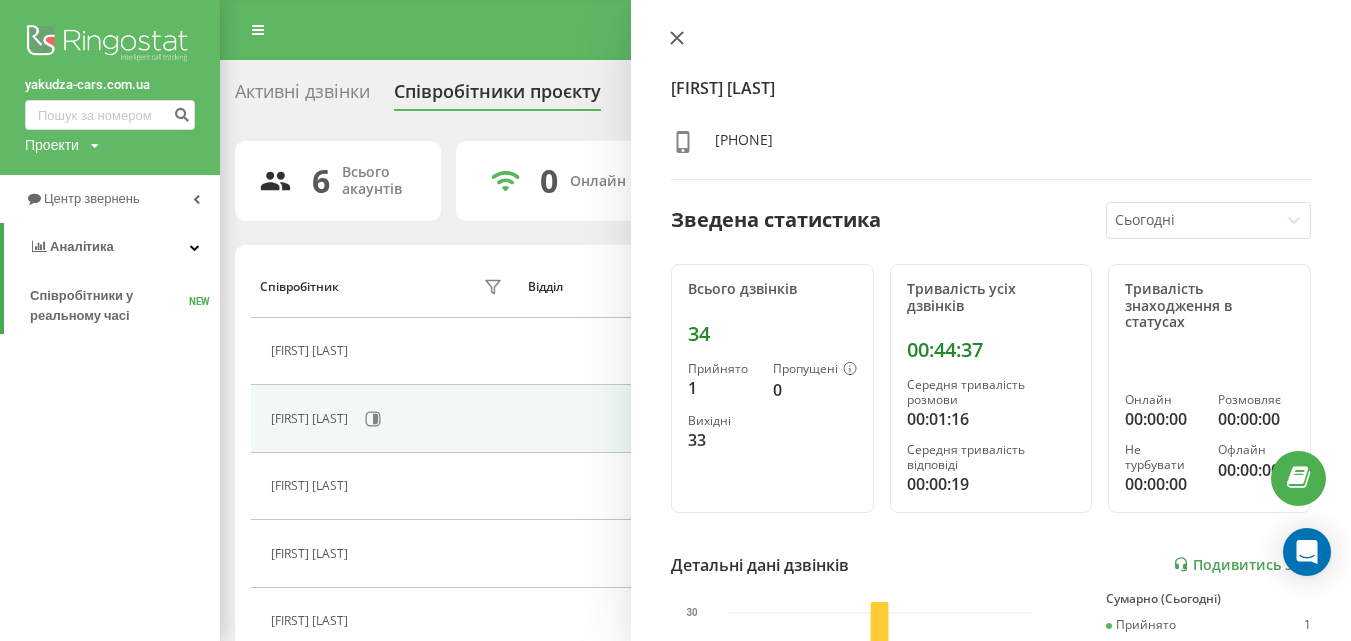 click at bounding box center [677, 39] 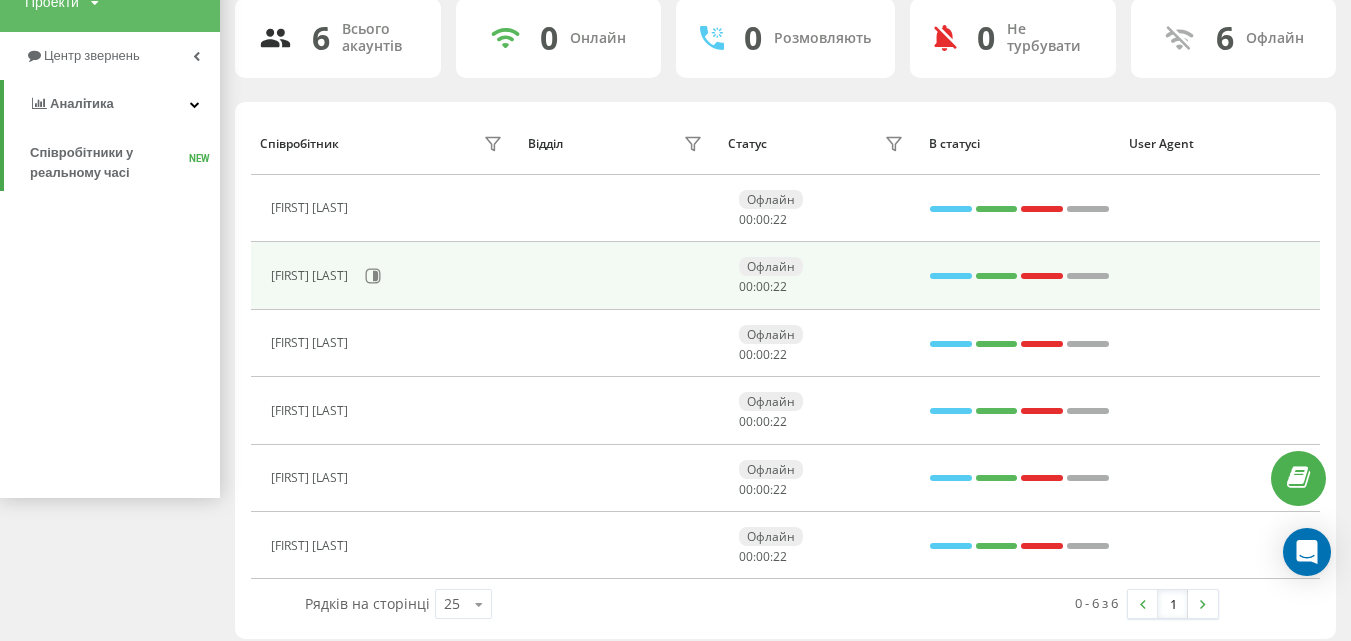 scroll, scrollTop: 156, scrollLeft: 0, axis: vertical 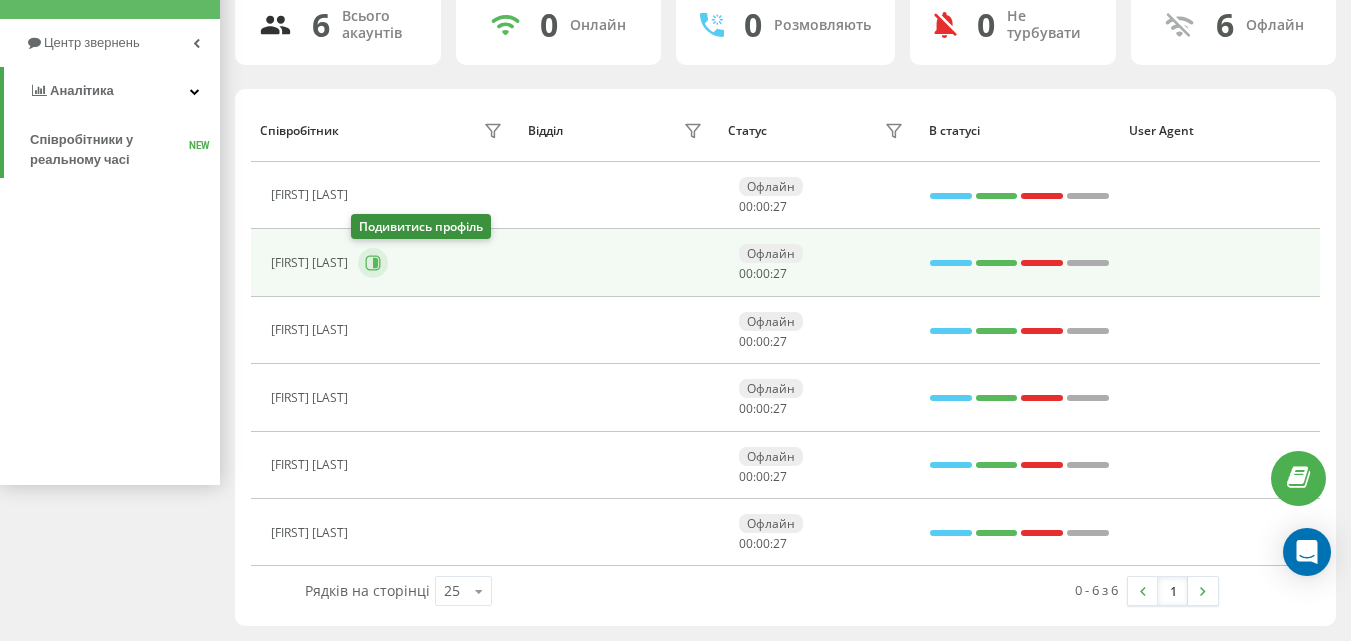 click 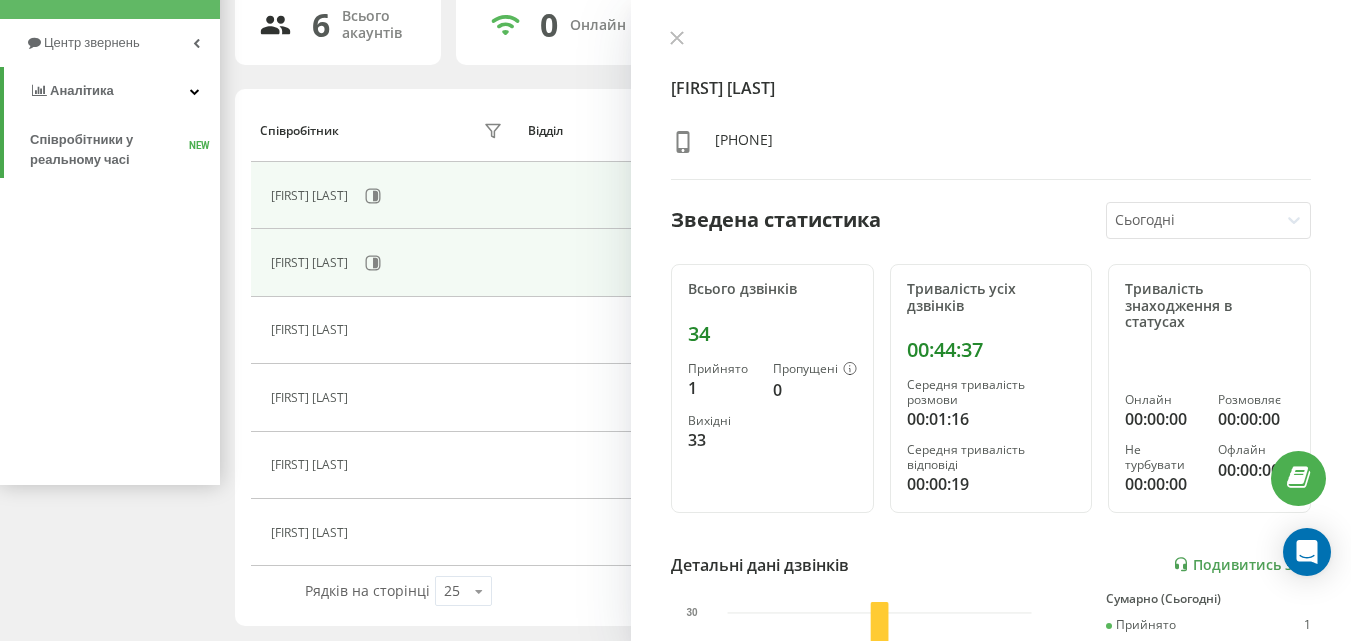 click on "[FIRST] [LAST]" at bounding box center (389, 196) 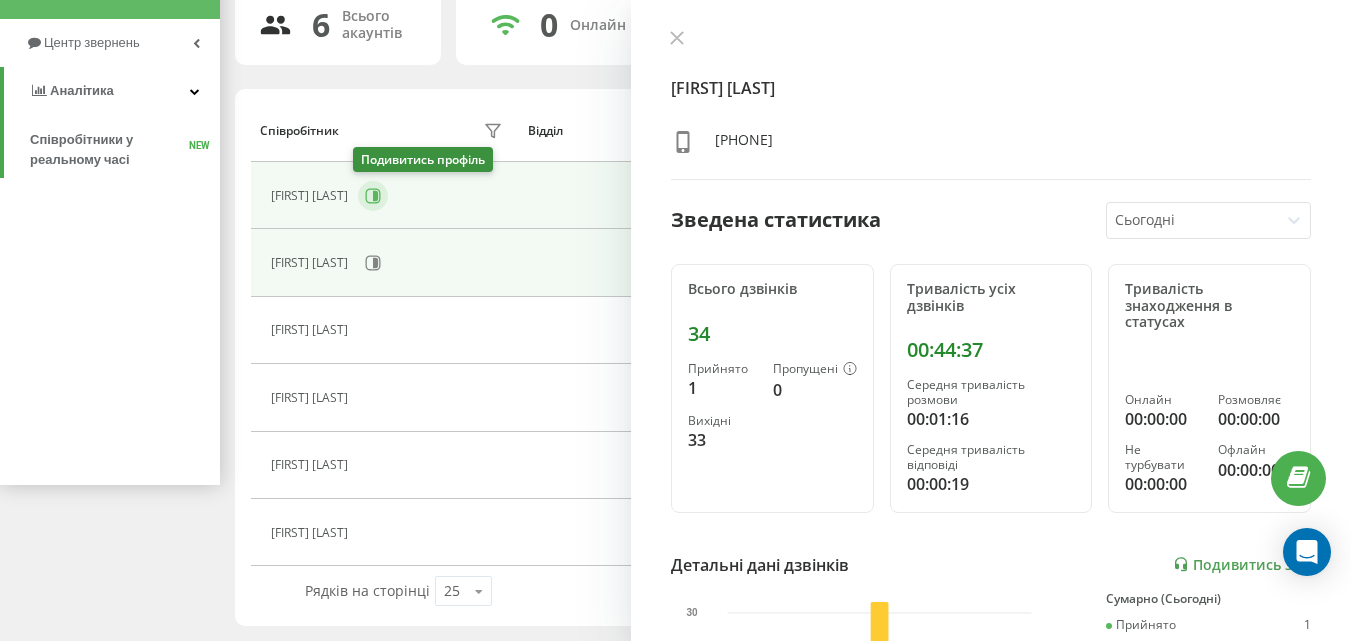 click 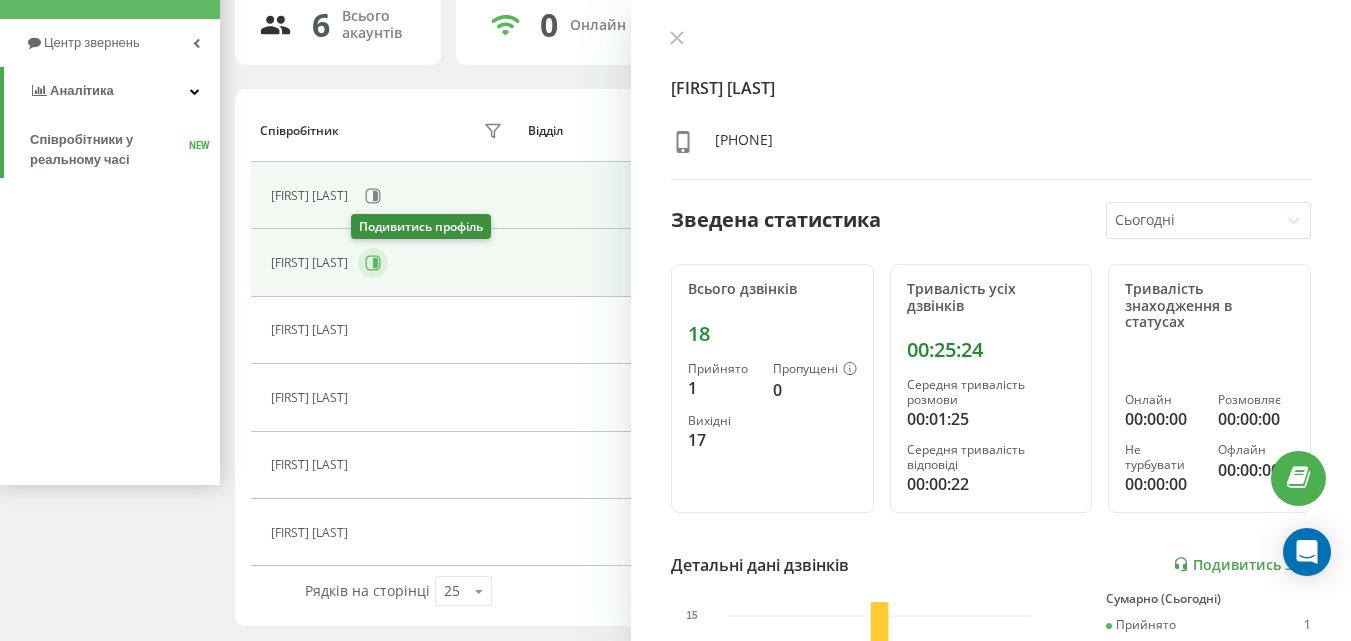 click 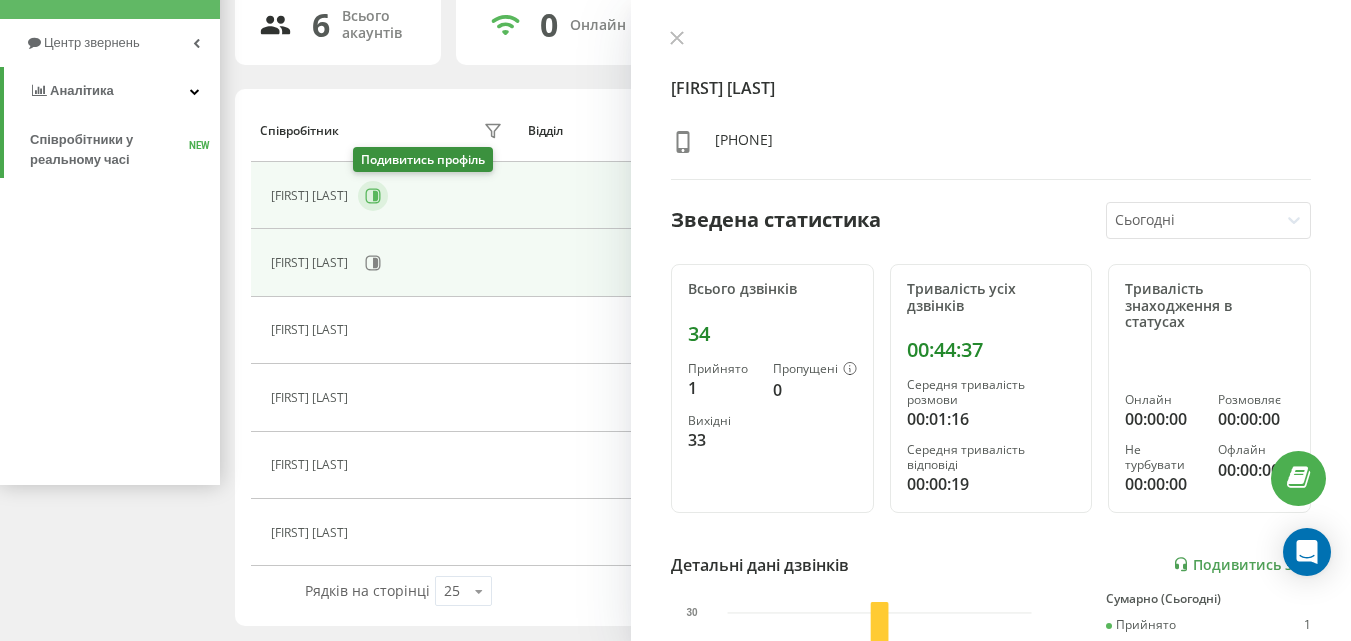 click at bounding box center [373, 196] 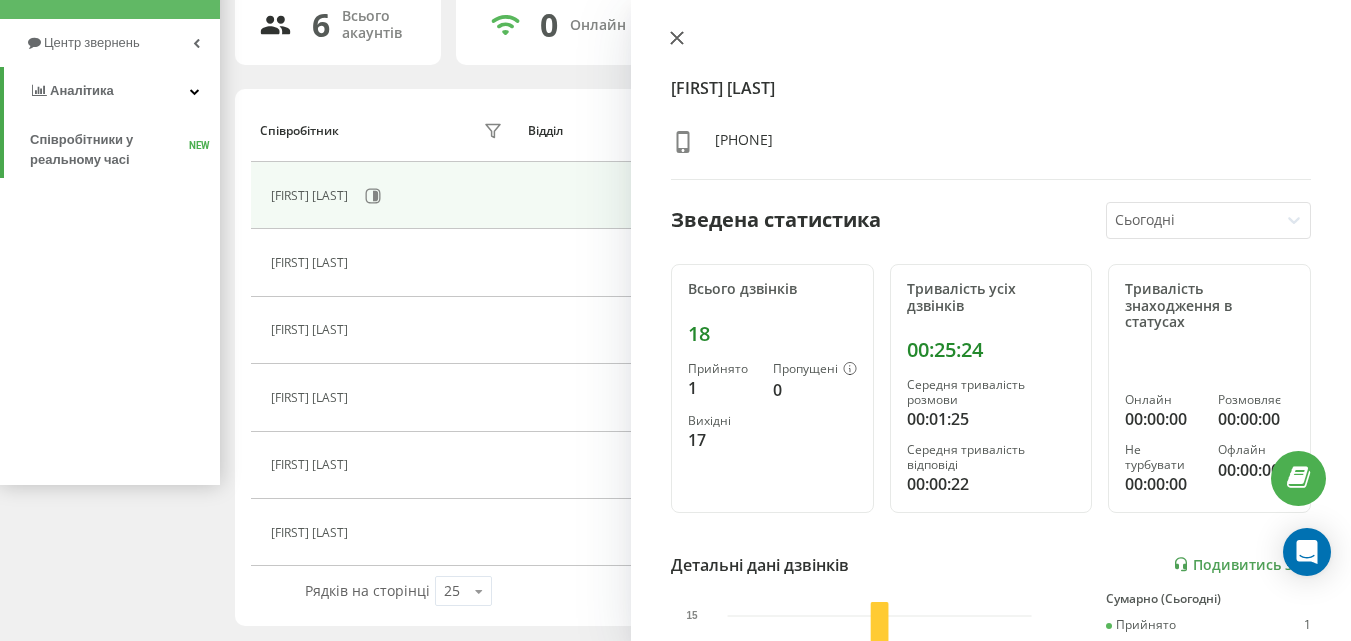 click 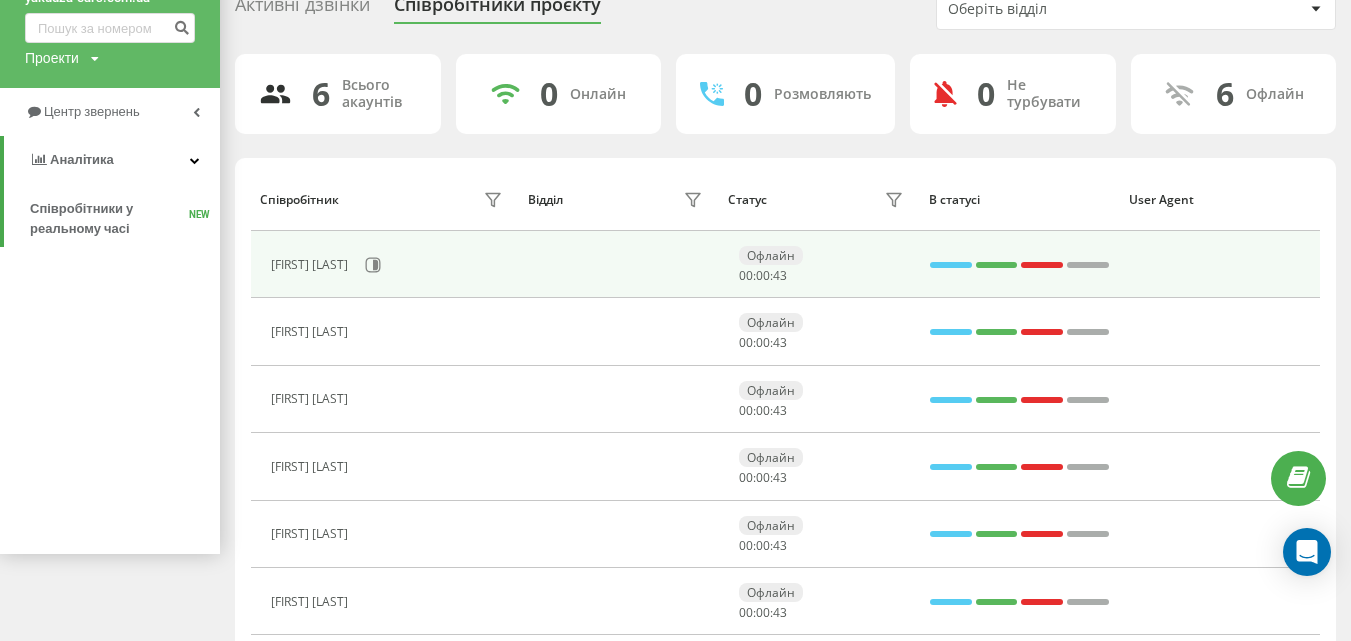 scroll, scrollTop: 0, scrollLeft: 0, axis: both 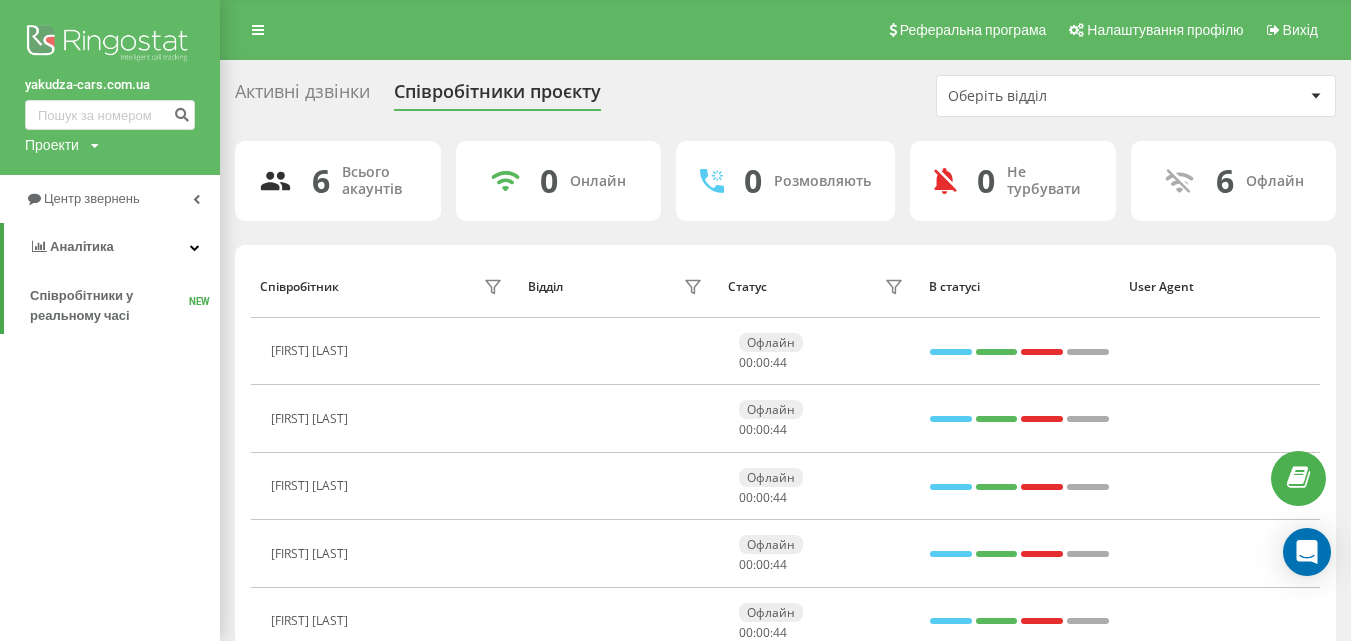 click at bounding box center (110, 45) 